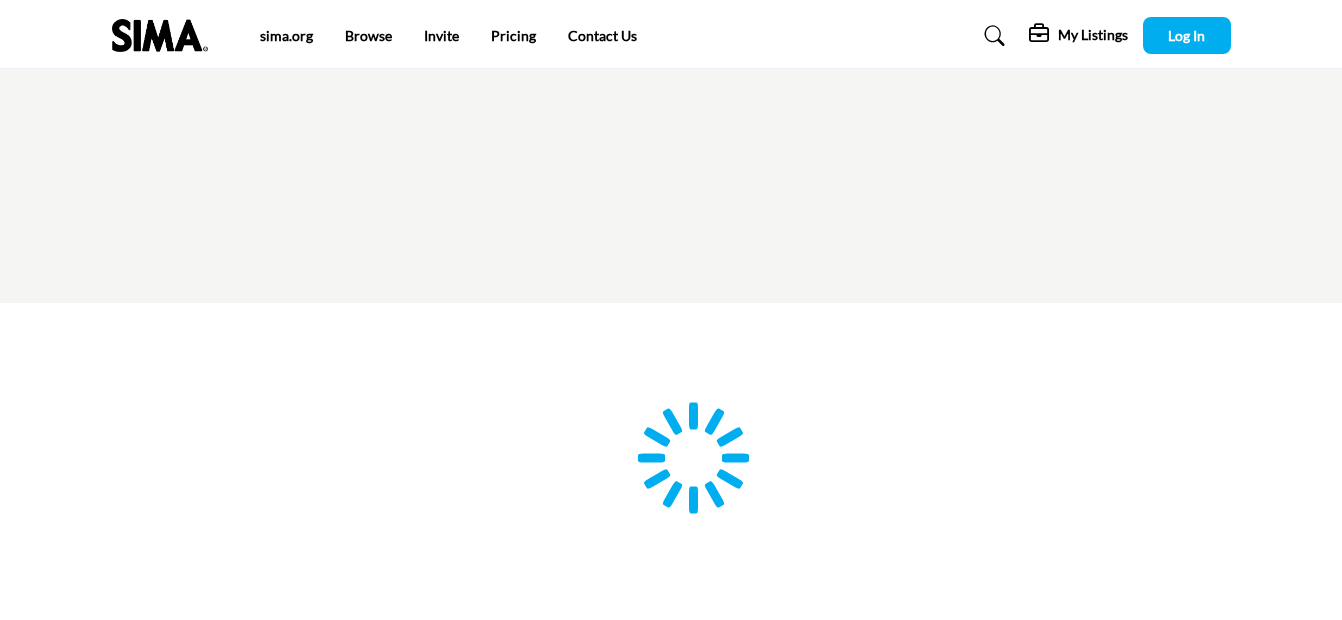 scroll, scrollTop: 0, scrollLeft: 0, axis: both 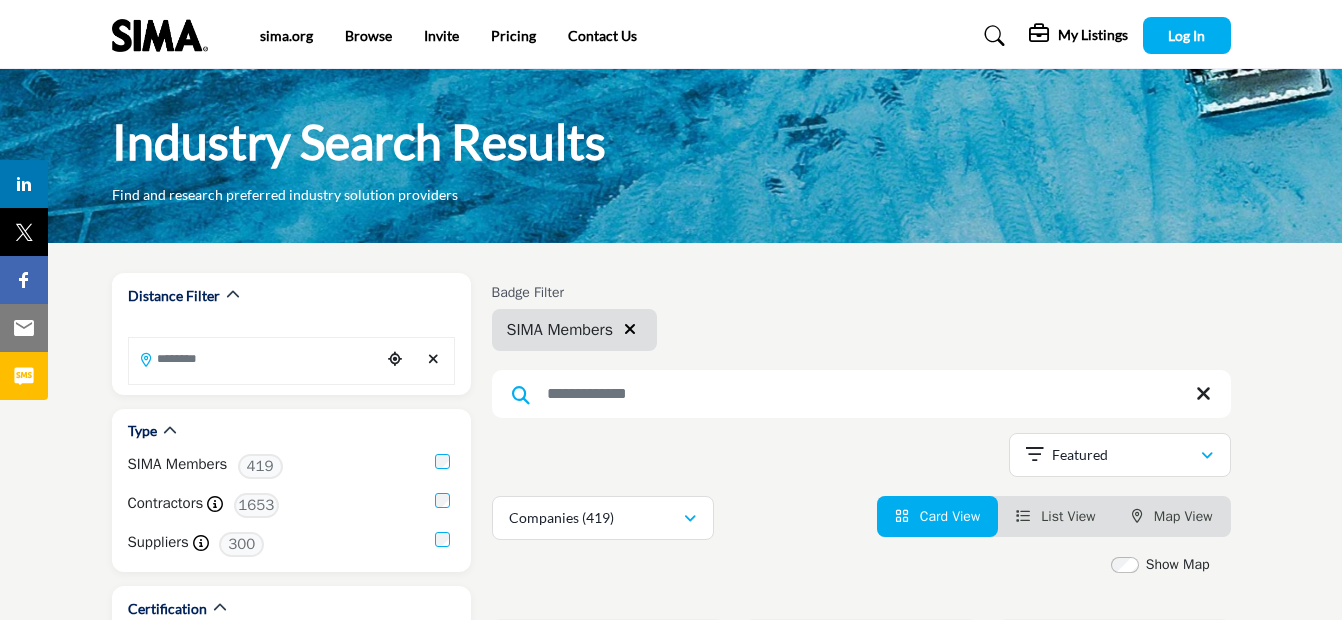 click on "My Listings" at bounding box center (1093, 35) 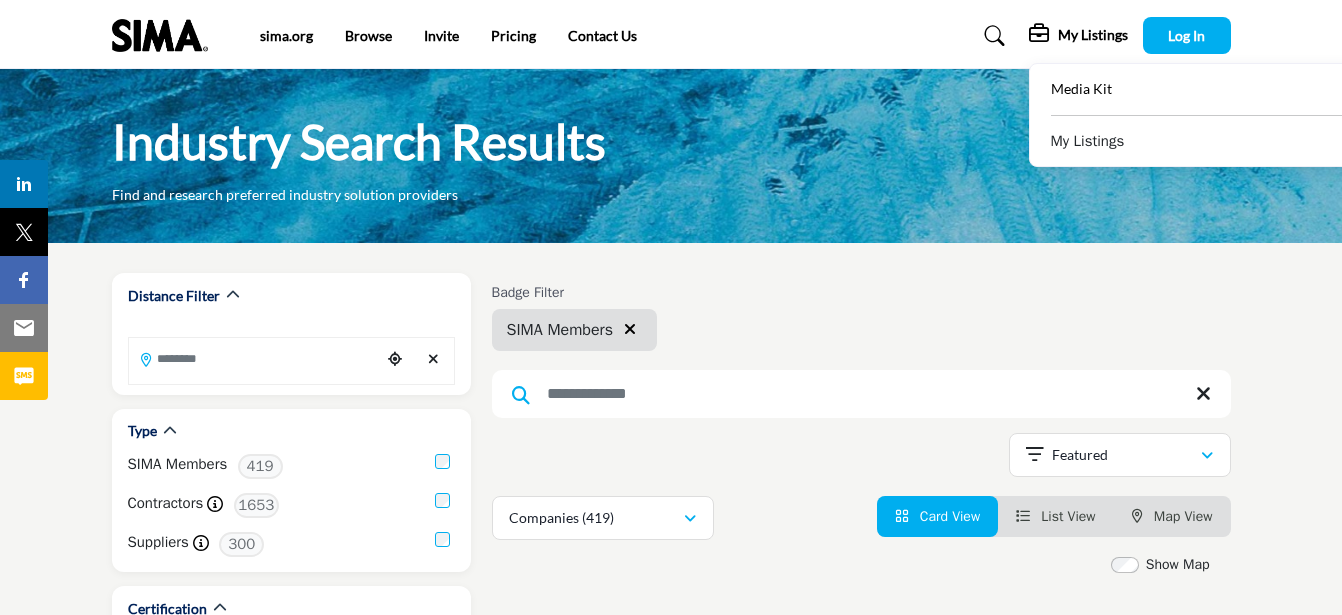 click at bounding box center (1041, 34) 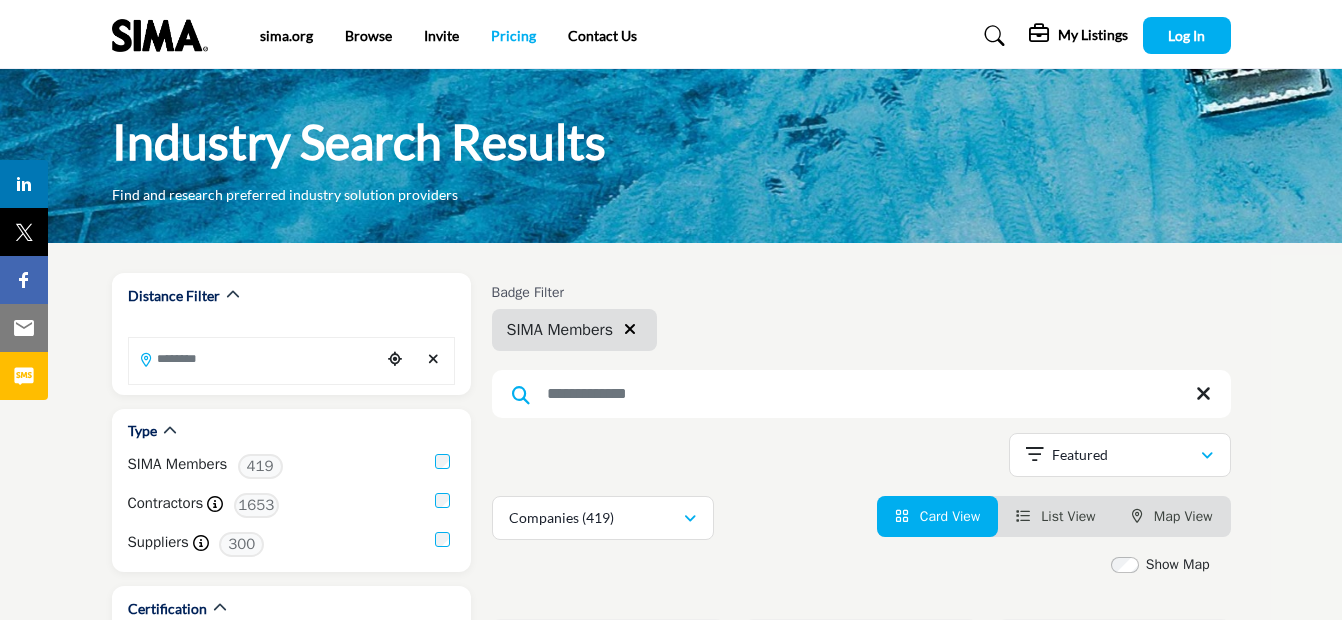 click on "Pricing" at bounding box center (513, 35) 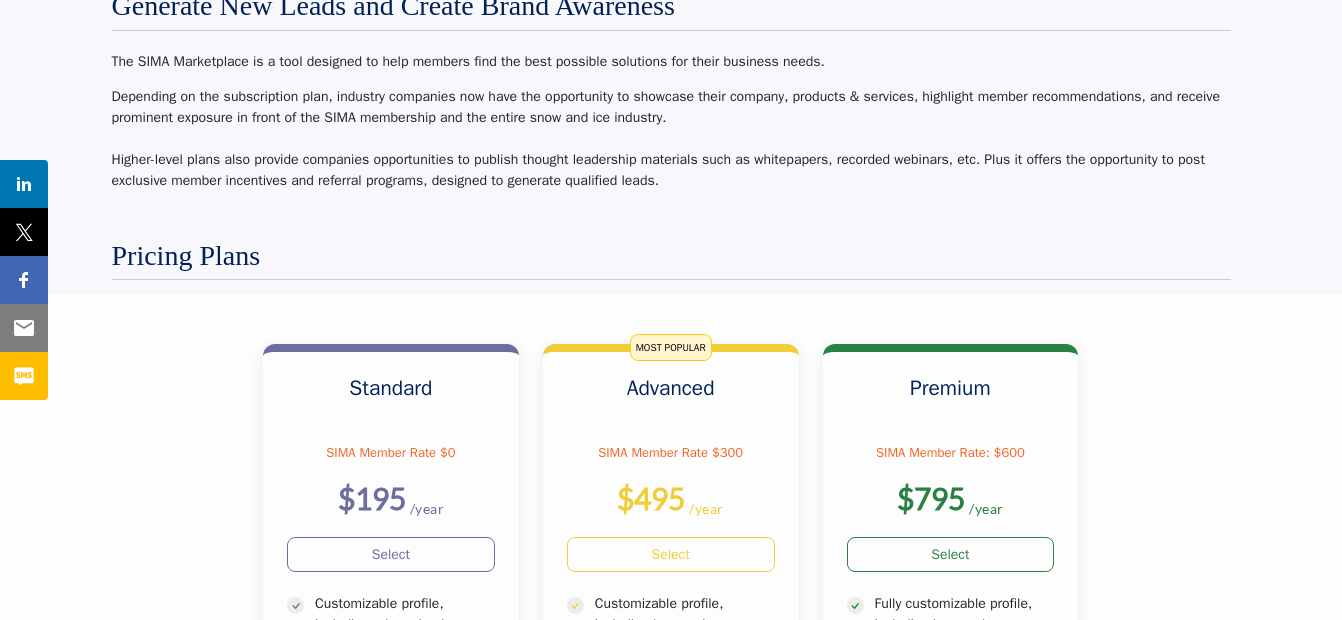 scroll, scrollTop: 0, scrollLeft: 0, axis: both 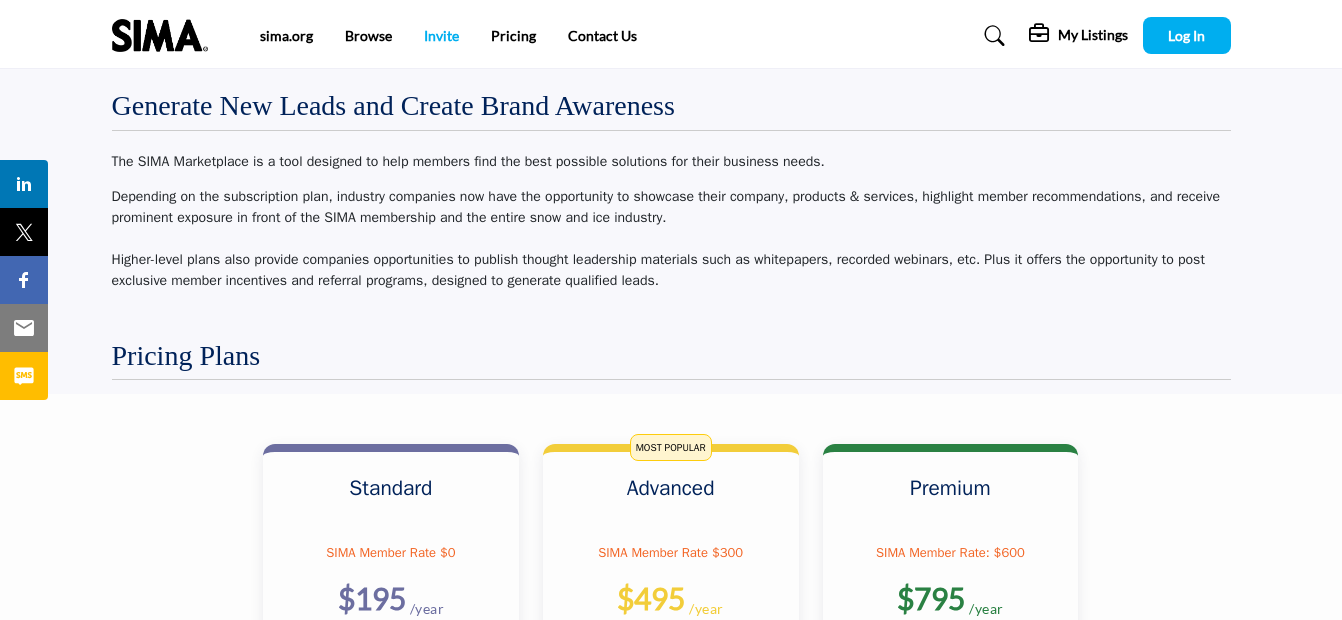 click on "Invite" at bounding box center (441, 35) 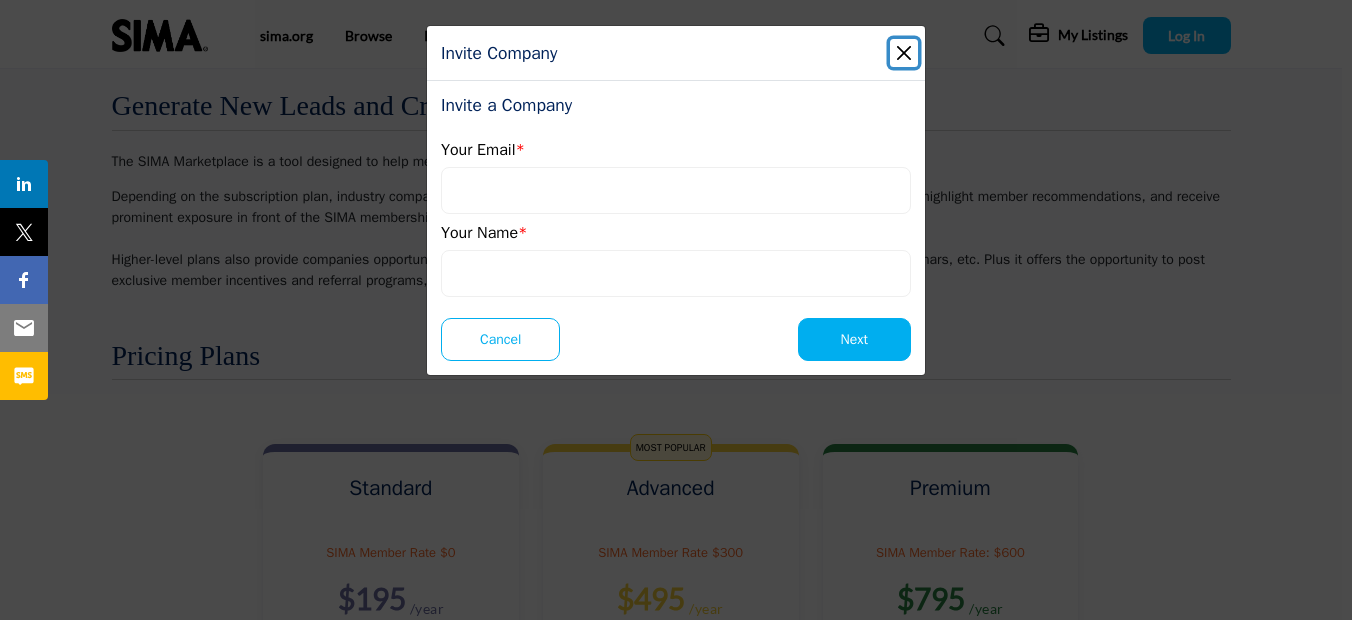 click at bounding box center (904, 53) 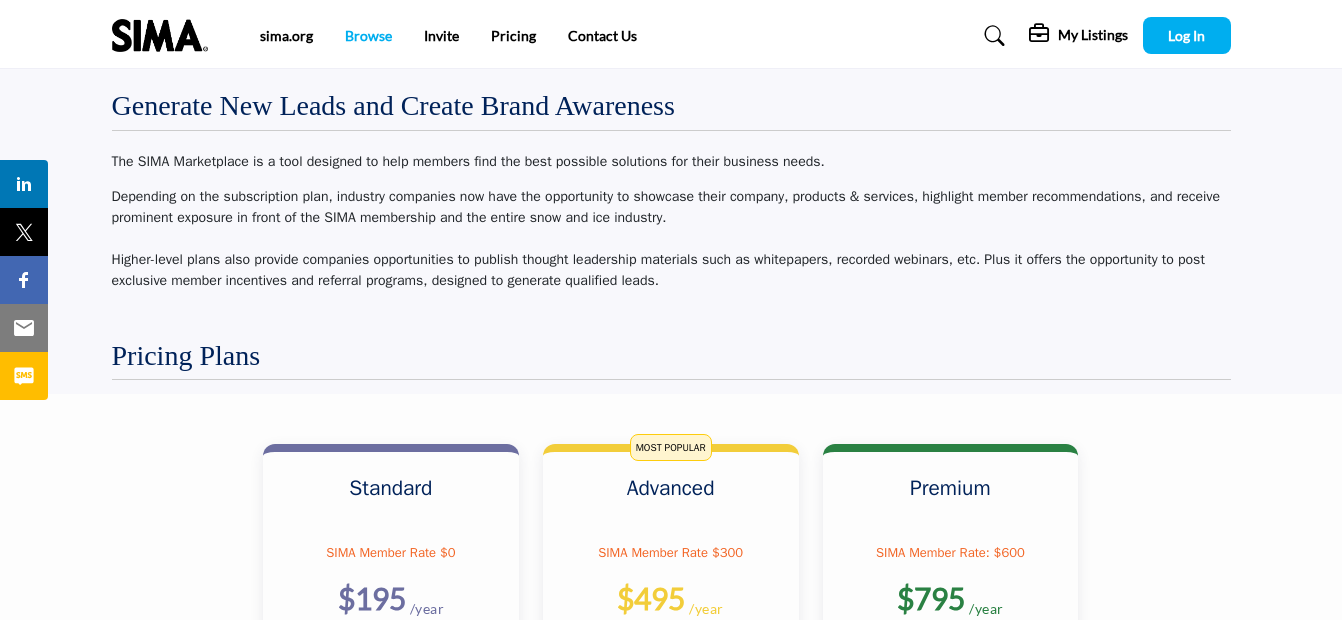 click on "Browse" at bounding box center (368, 35) 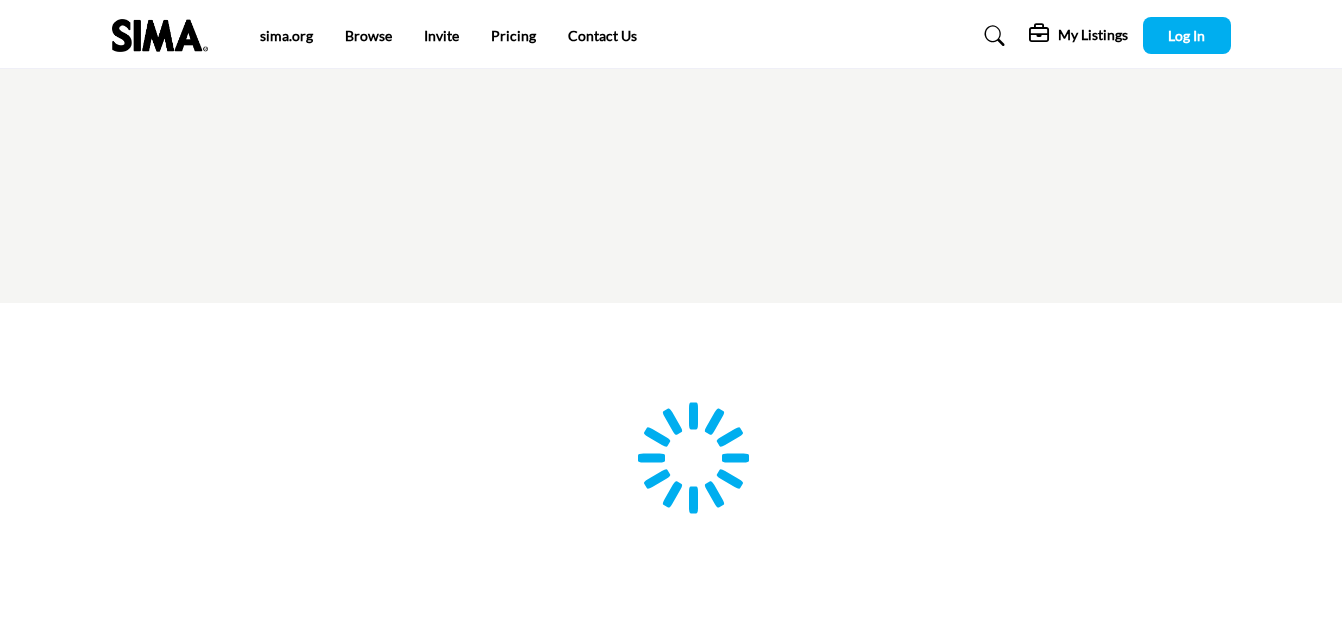 click at bounding box center [0, 0] 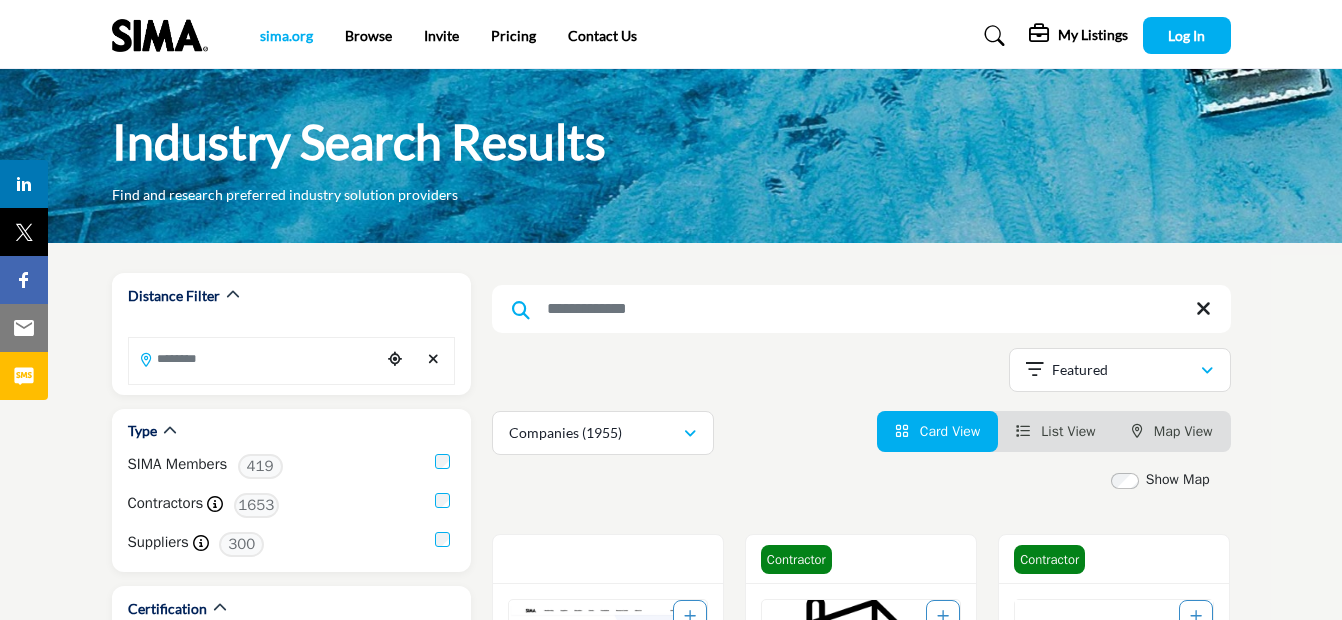 click on "sima.org" at bounding box center (286, 35) 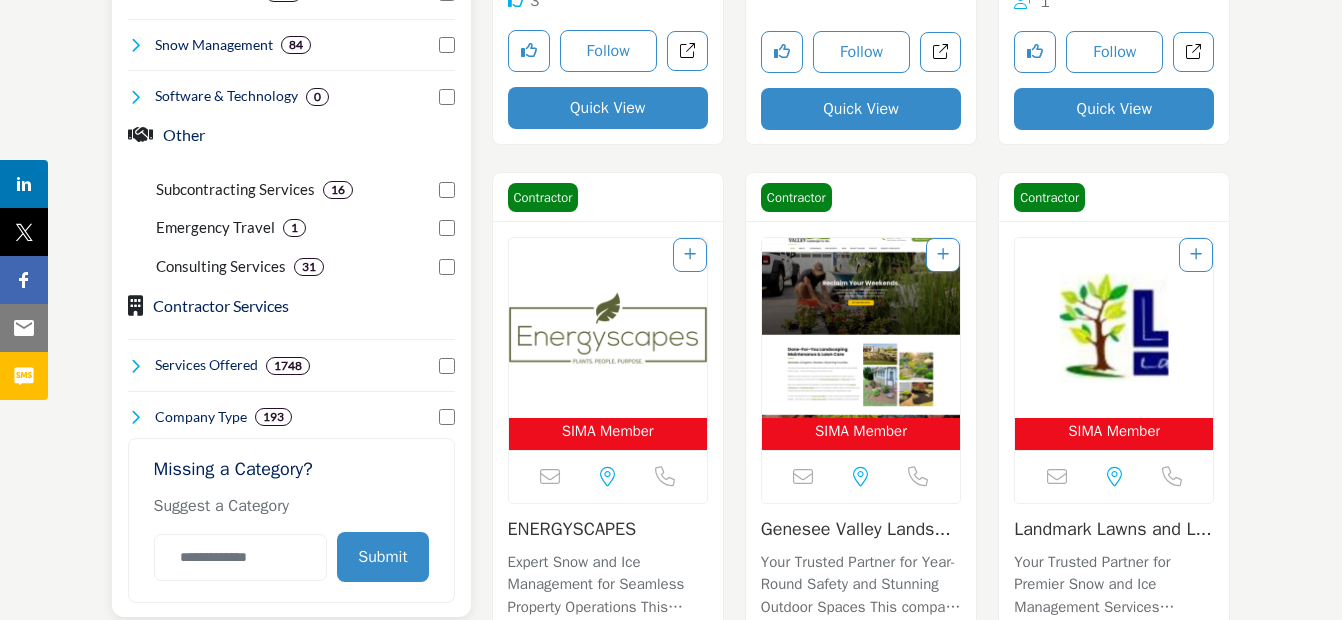 scroll, scrollTop: 1100, scrollLeft: 0, axis: vertical 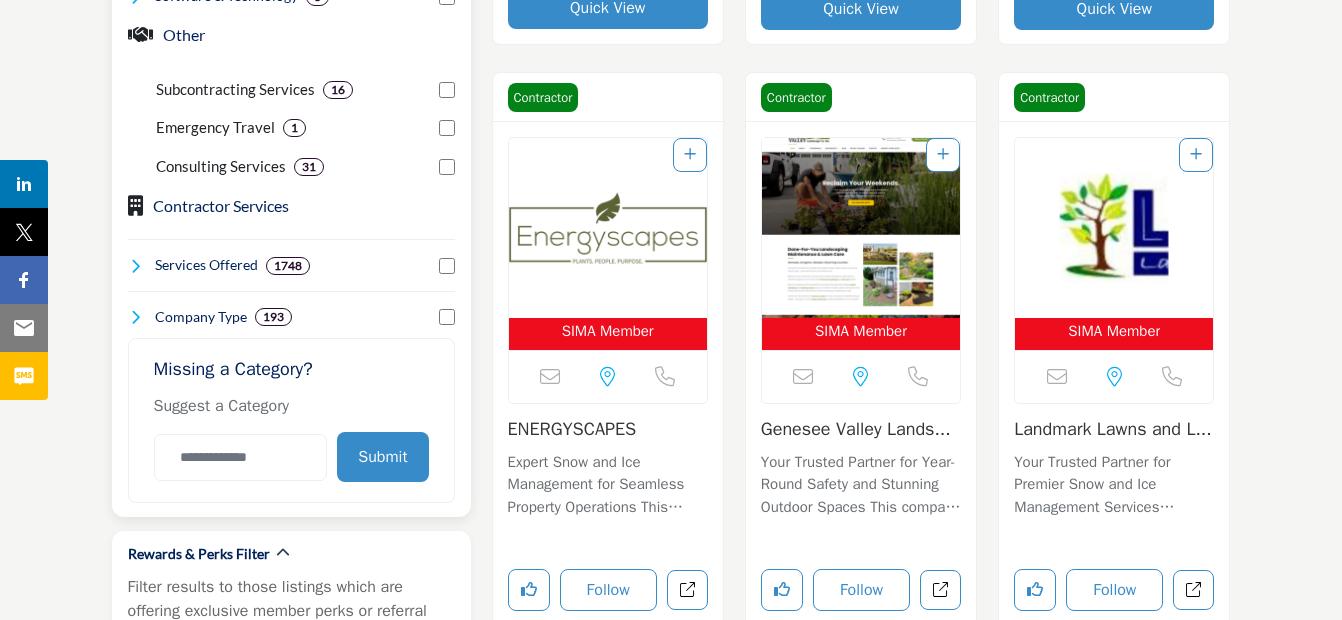 click at bounding box center (136, 266) 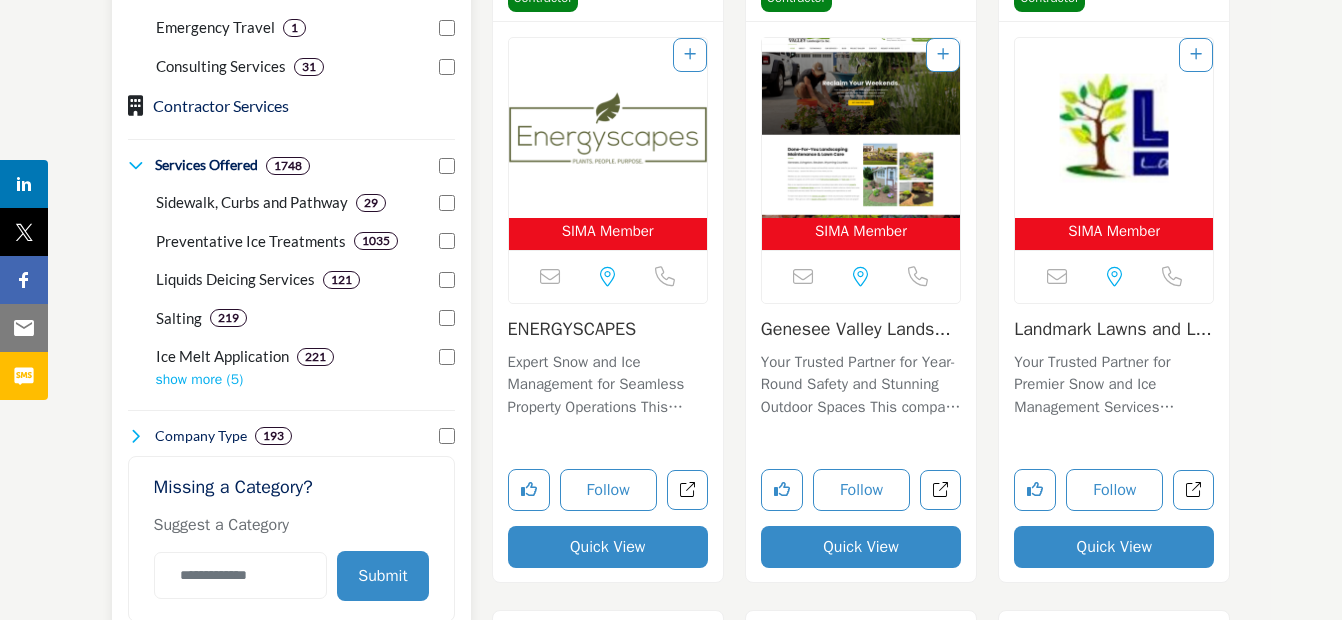 scroll, scrollTop: 1300, scrollLeft: 0, axis: vertical 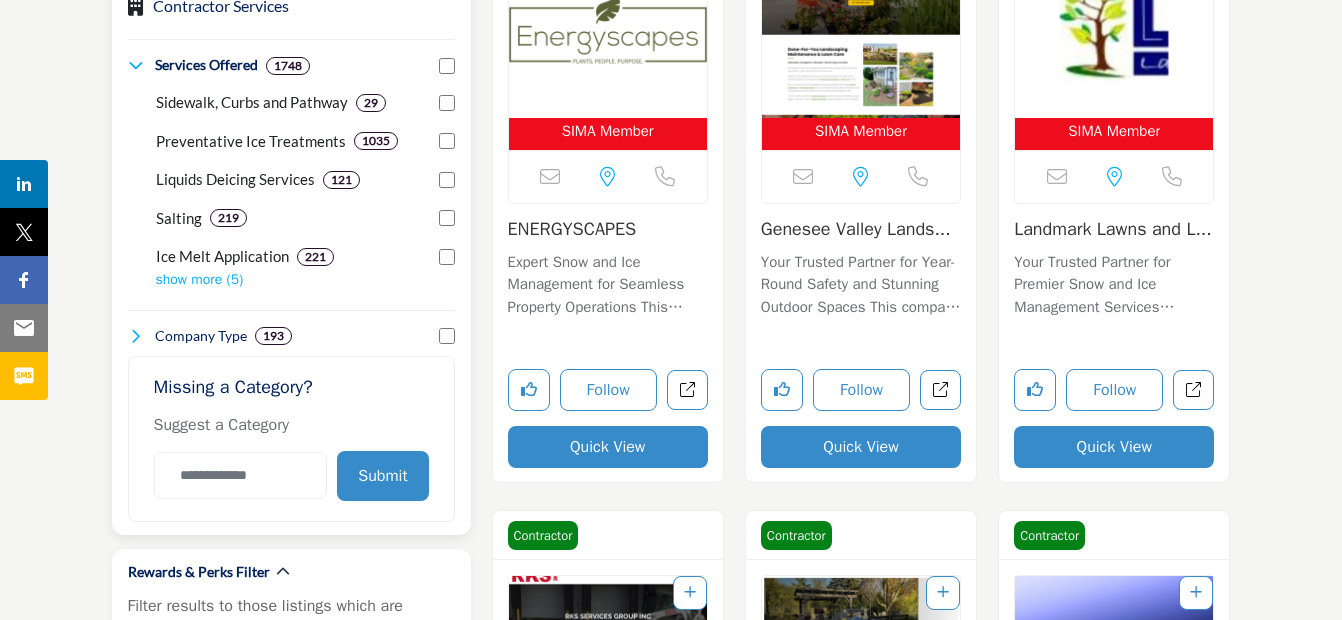 click at bounding box center [136, 336] 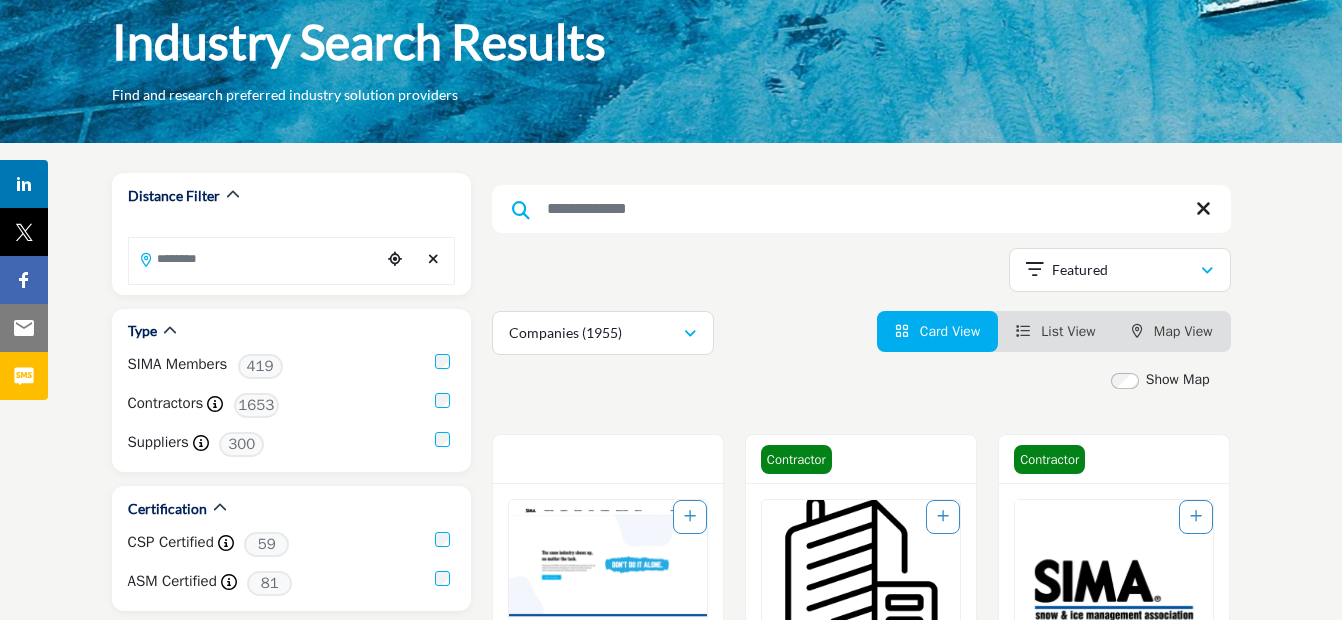 scroll, scrollTop: 0, scrollLeft: 0, axis: both 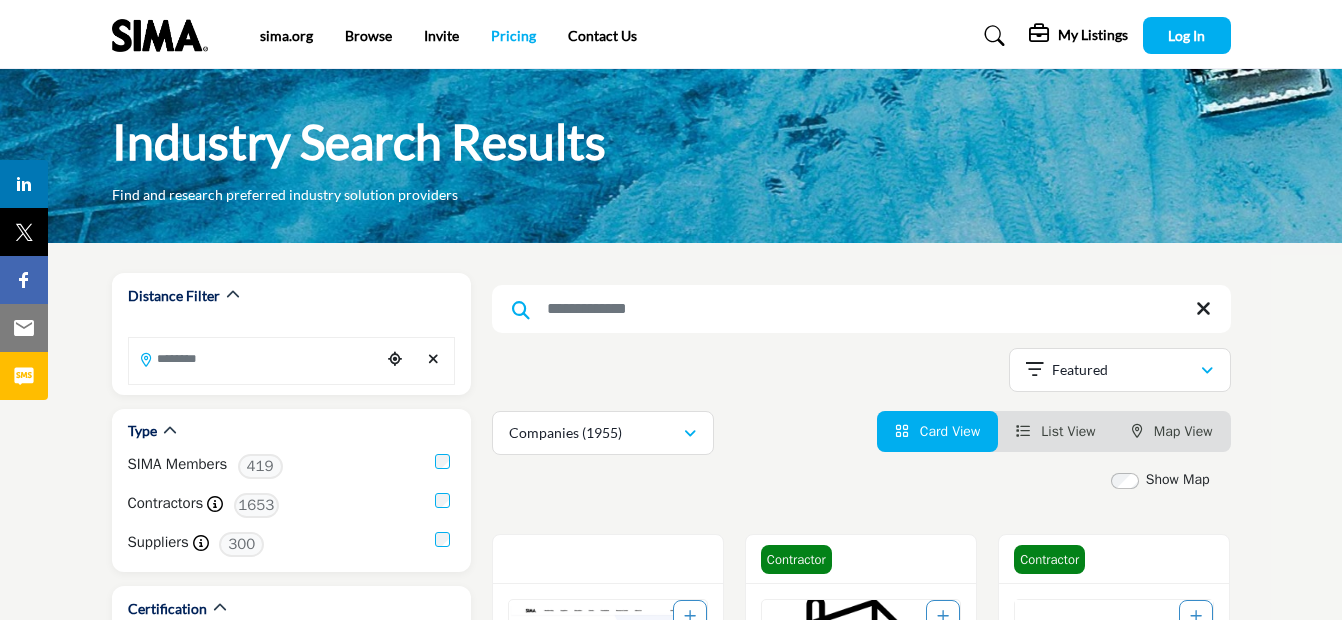 click on "Pricing" at bounding box center [513, 35] 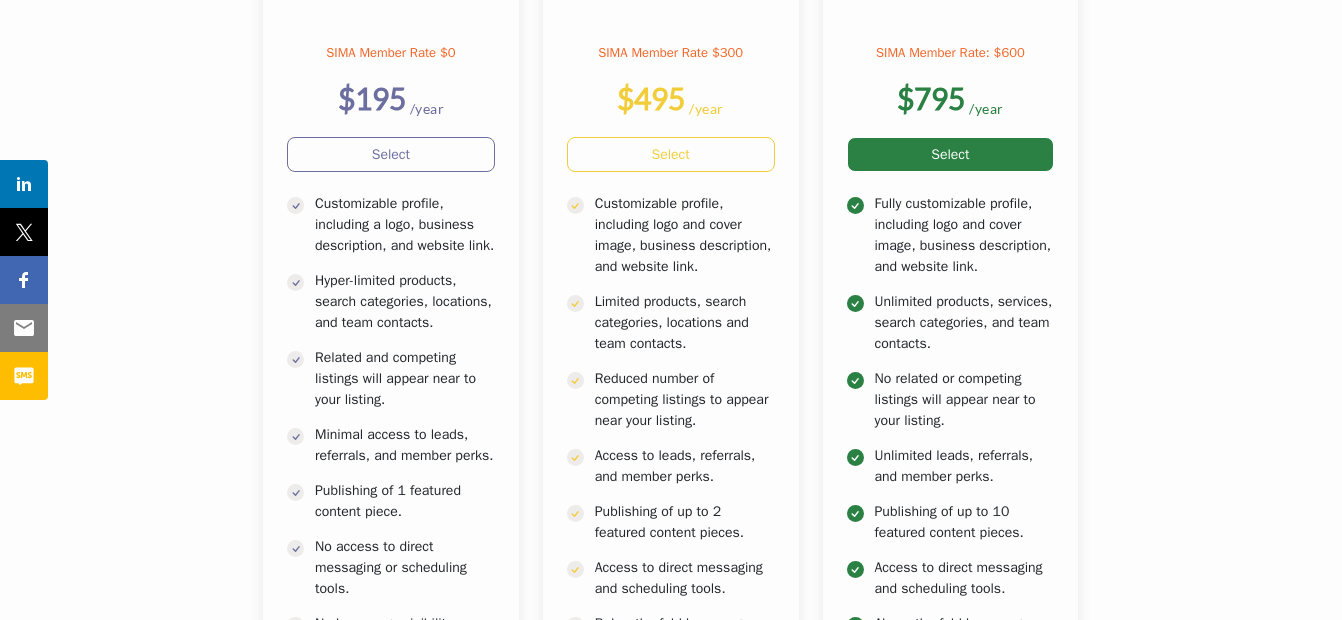 scroll, scrollTop: 0, scrollLeft: 0, axis: both 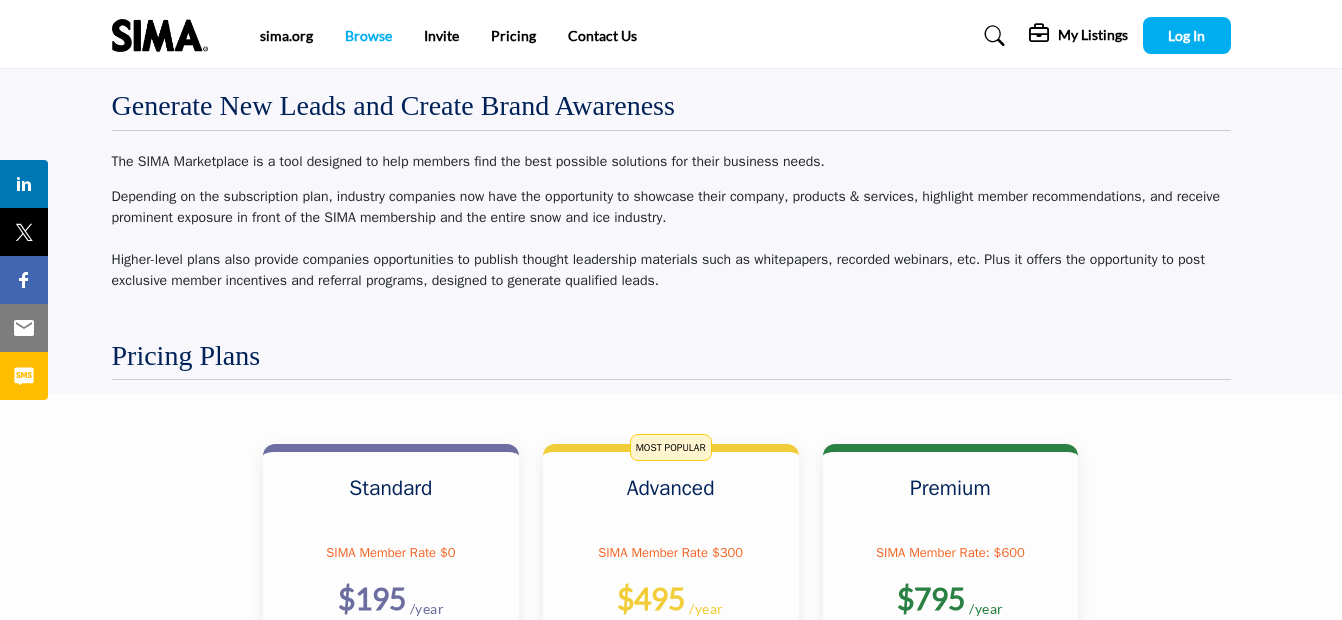 click on "Browse" at bounding box center [368, 35] 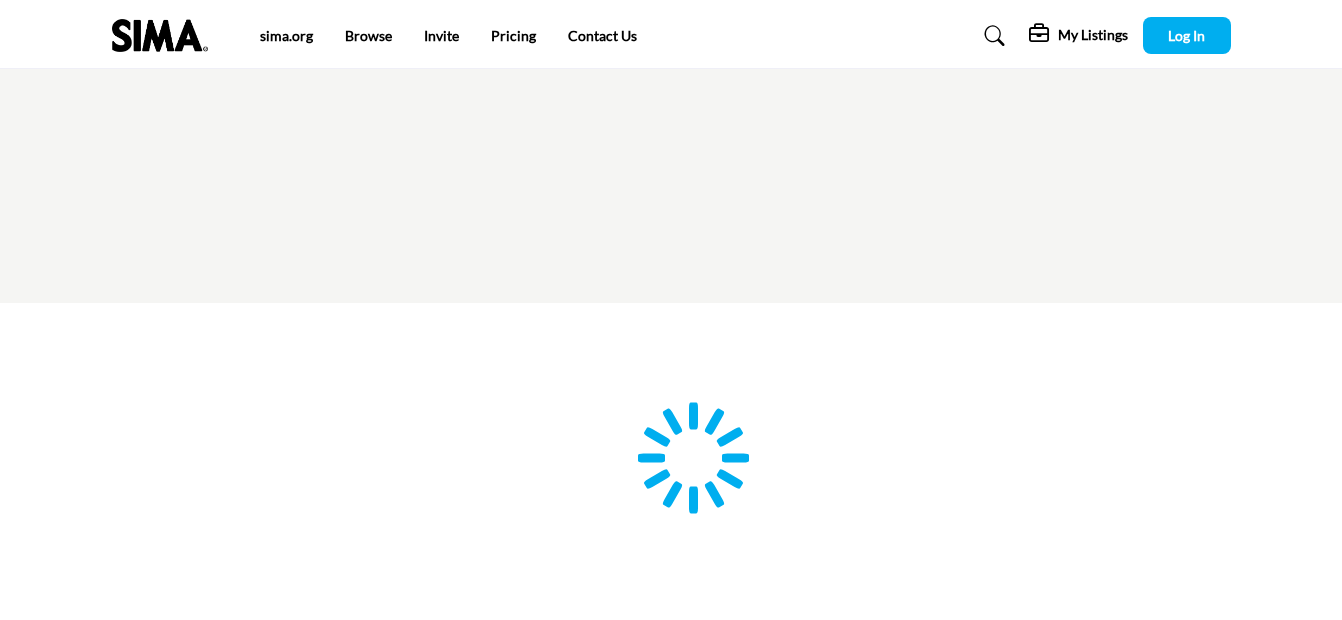 scroll, scrollTop: 0, scrollLeft: 0, axis: both 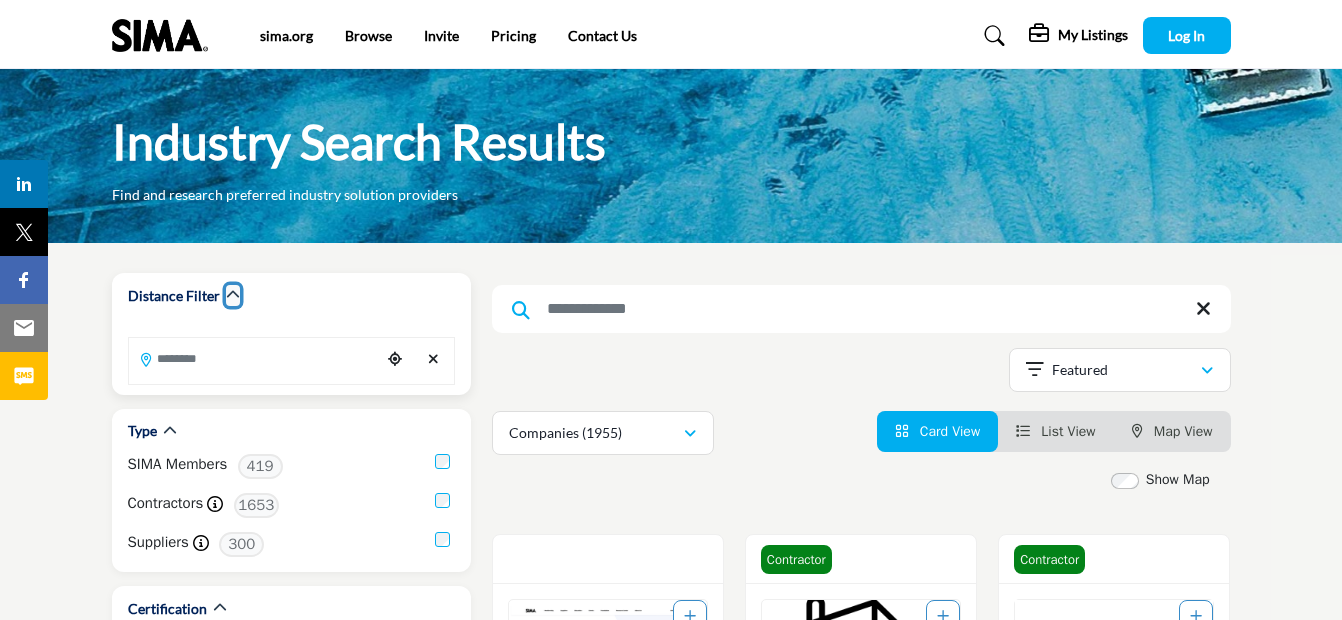 click at bounding box center [233, 295] 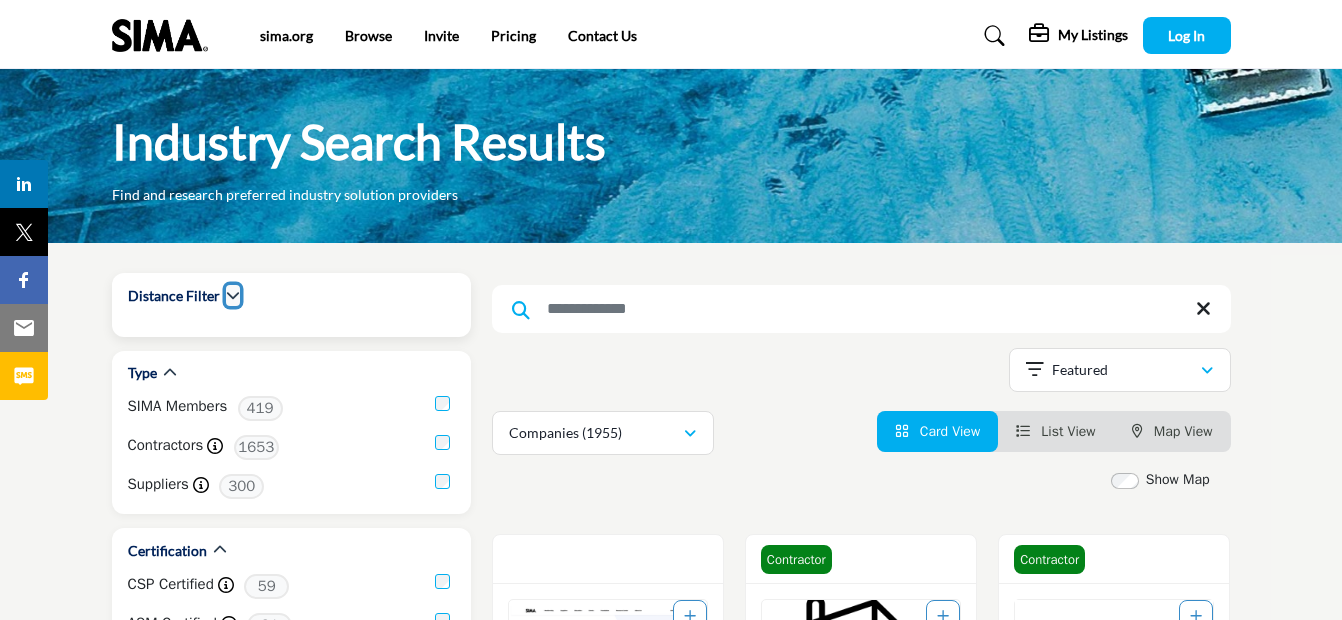 click at bounding box center [233, 295] 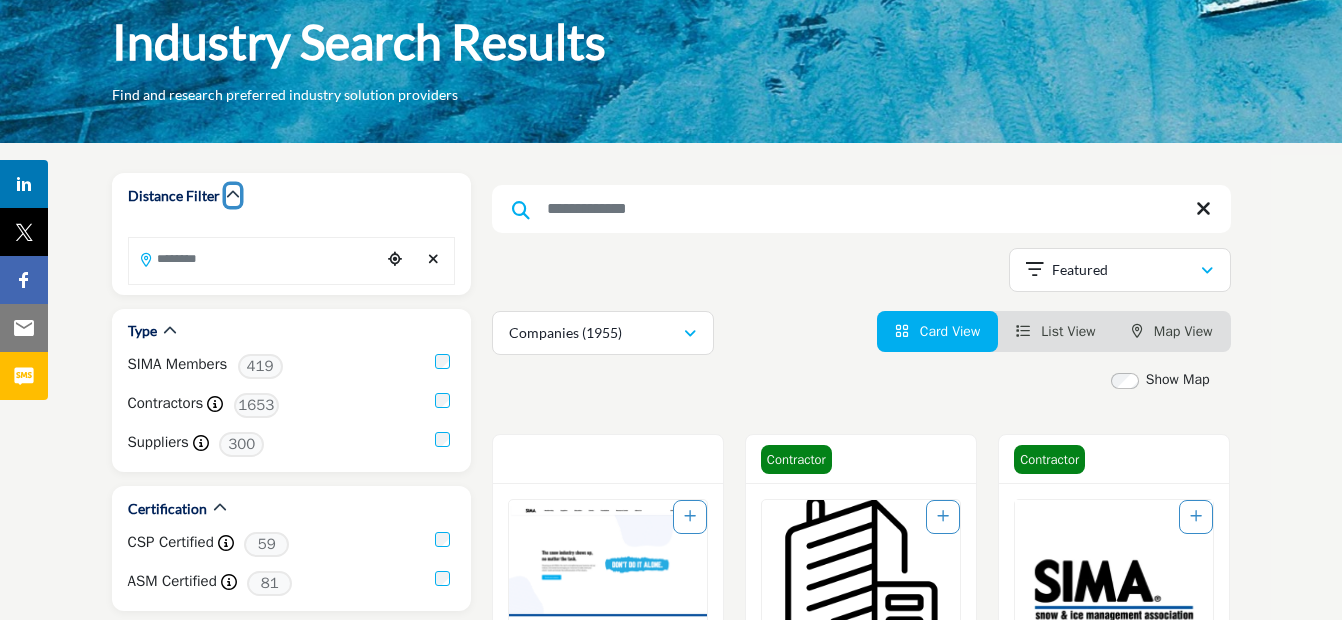 scroll, scrollTop: 0, scrollLeft: 0, axis: both 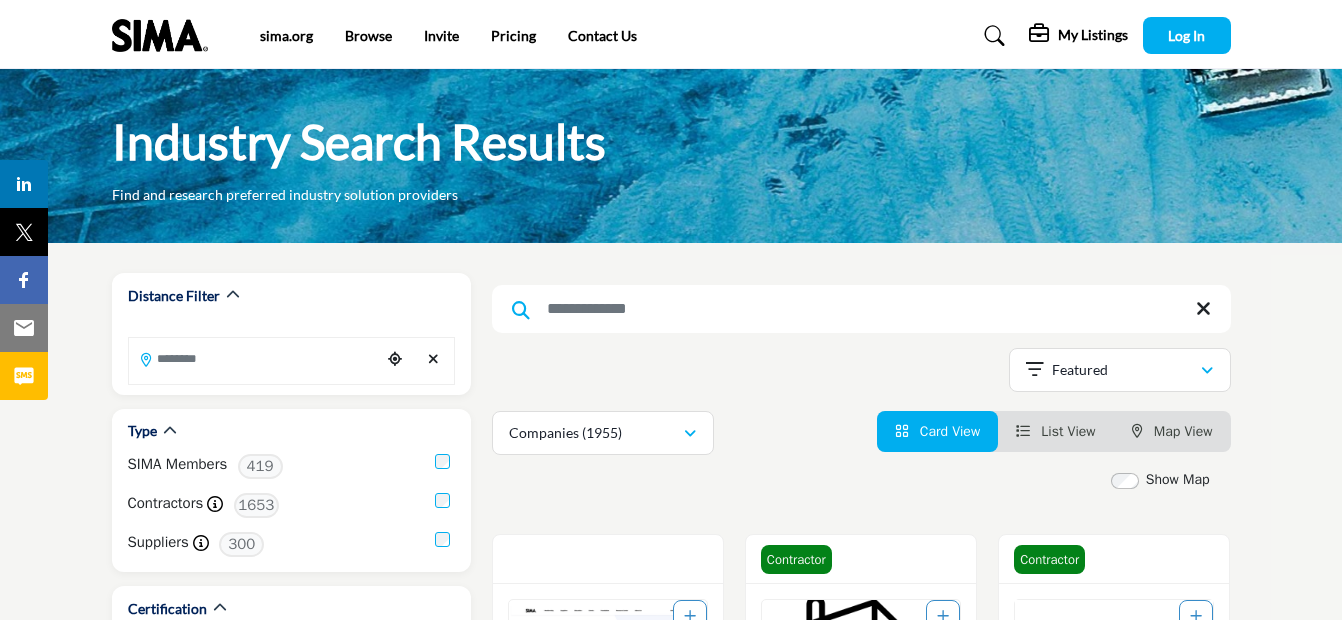click on "My Listings" at bounding box center [1093, 35] 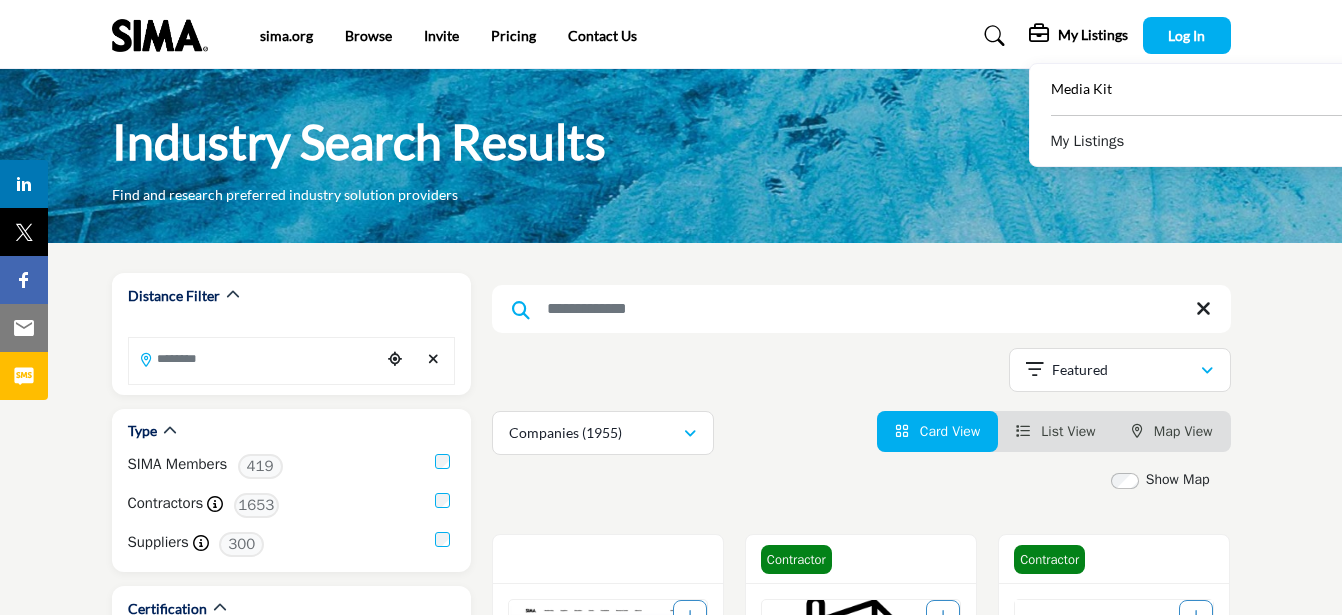 click on "Media Kit" at bounding box center [1081, 88] 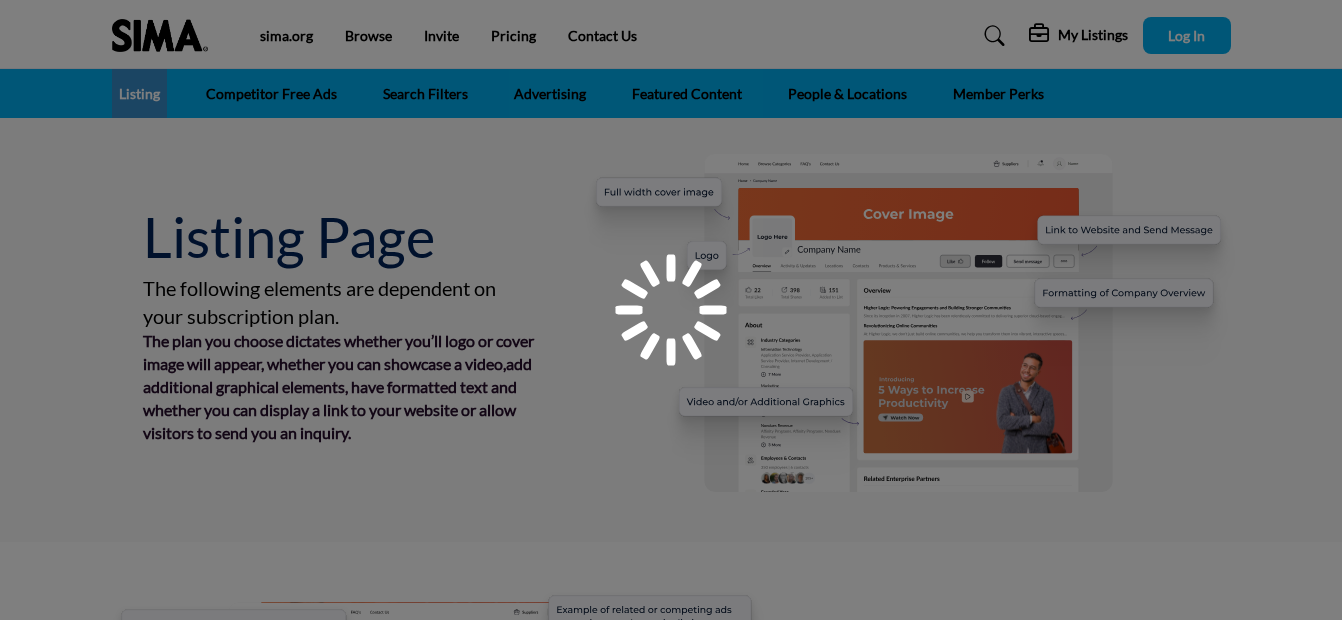 scroll, scrollTop: 0, scrollLeft: 0, axis: both 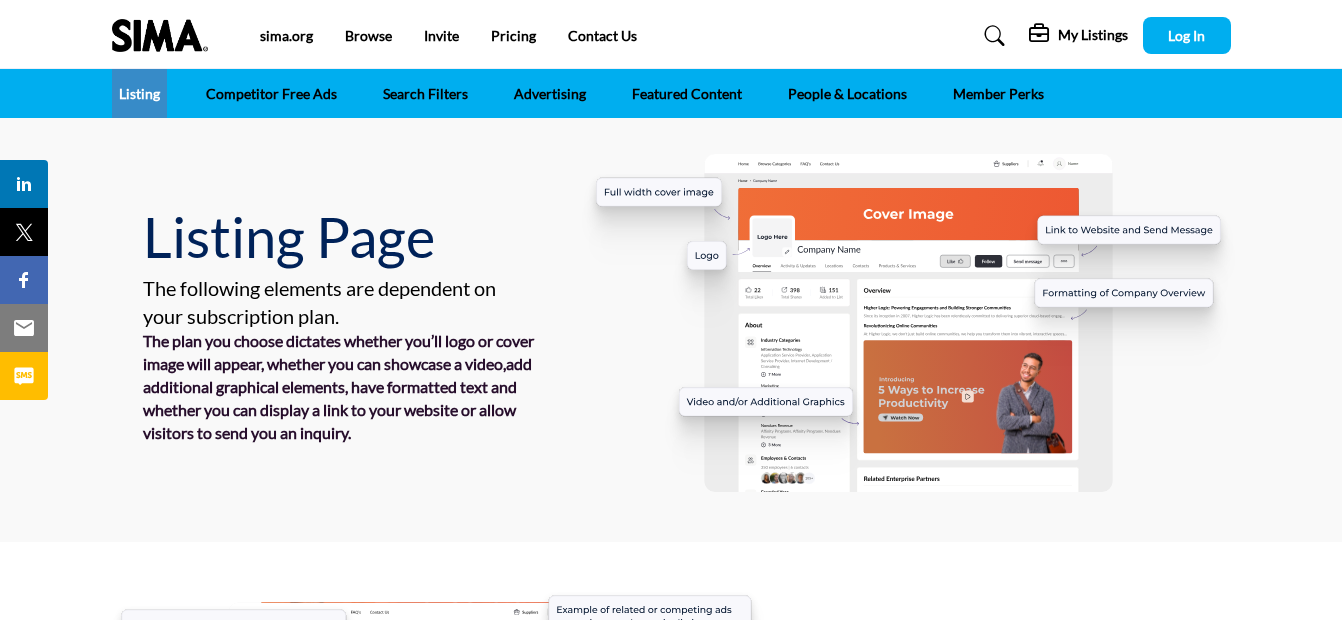 click on "My Listings" at bounding box center (1093, 35) 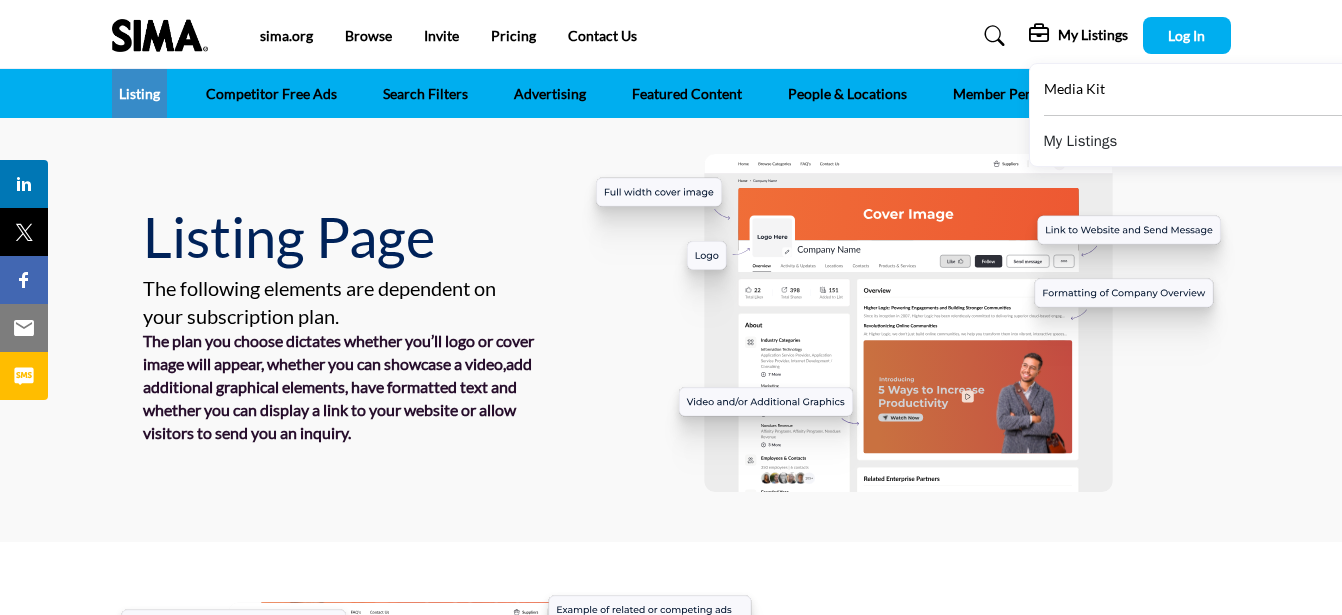 click on "My Listings" at bounding box center (1081, 141) 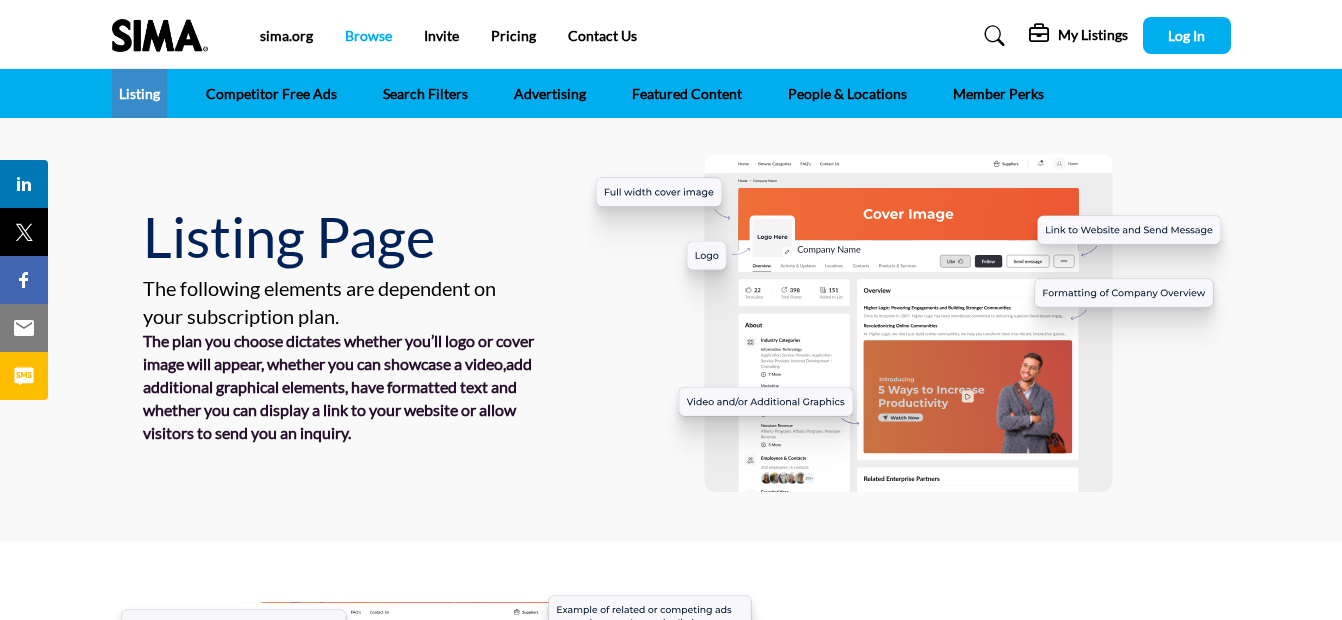 click on "Browse" at bounding box center (368, 35) 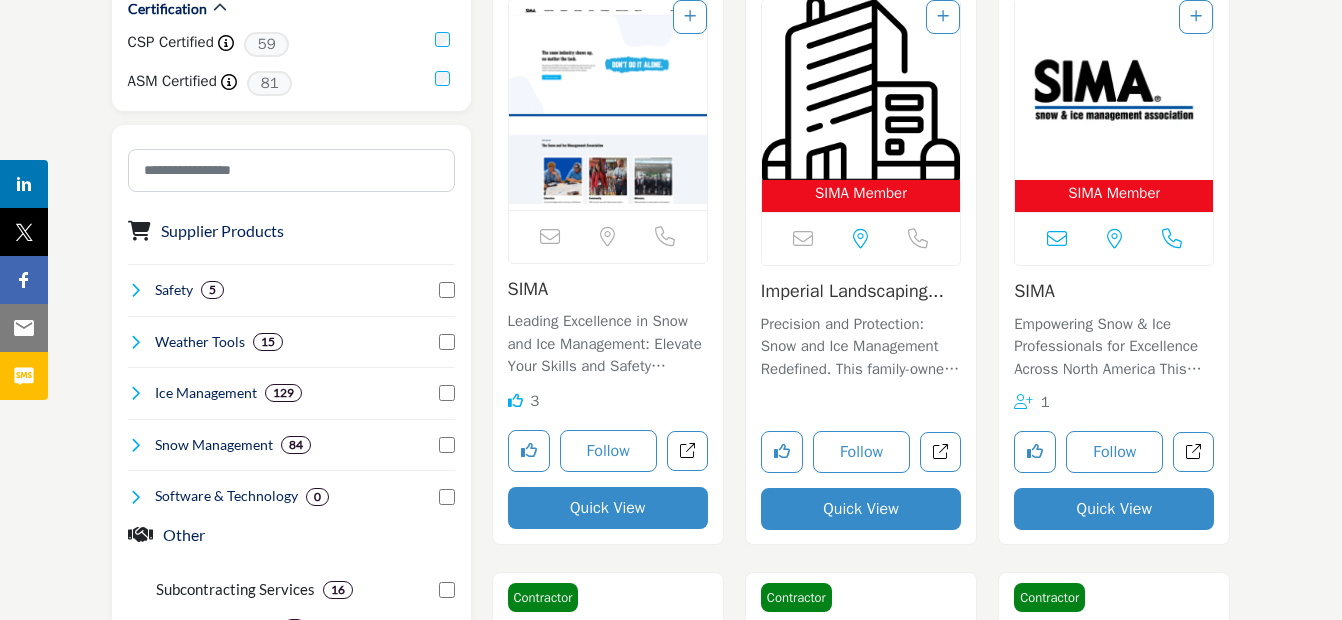 scroll, scrollTop: 500, scrollLeft: 0, axis: vertical 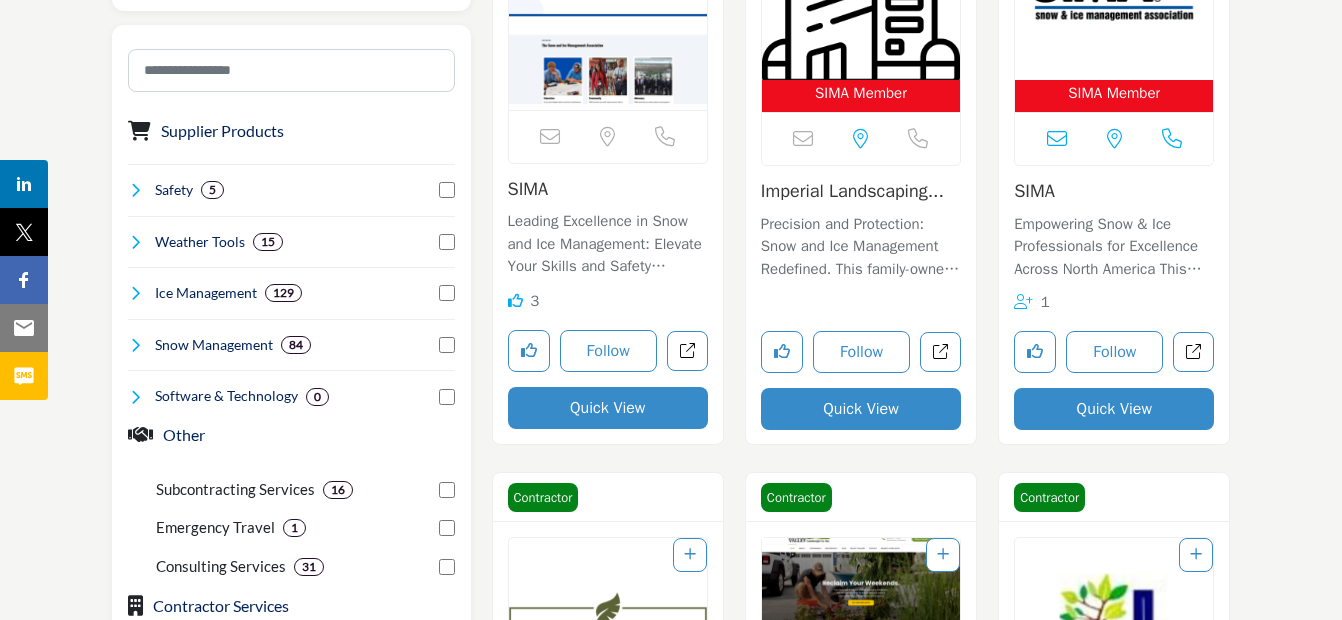 click on "Quick View" at bounding box center (1114, 409) 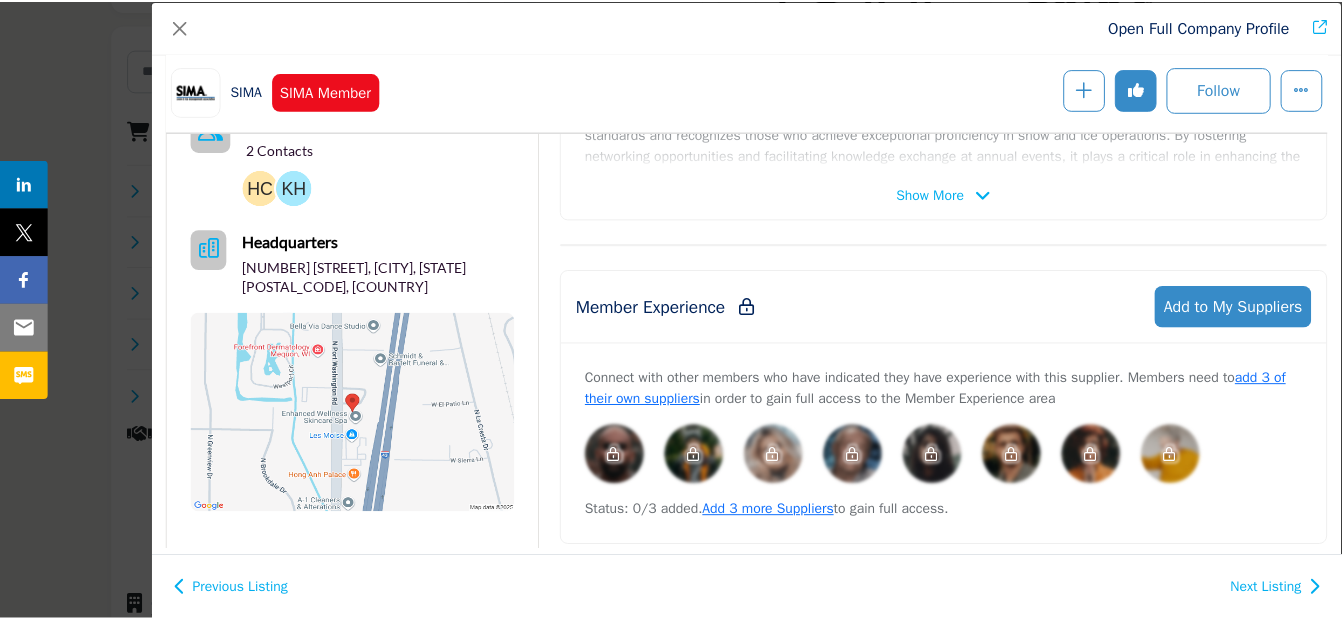 scroll, scrollTop: 0, scrollLeft: 0, axis: both 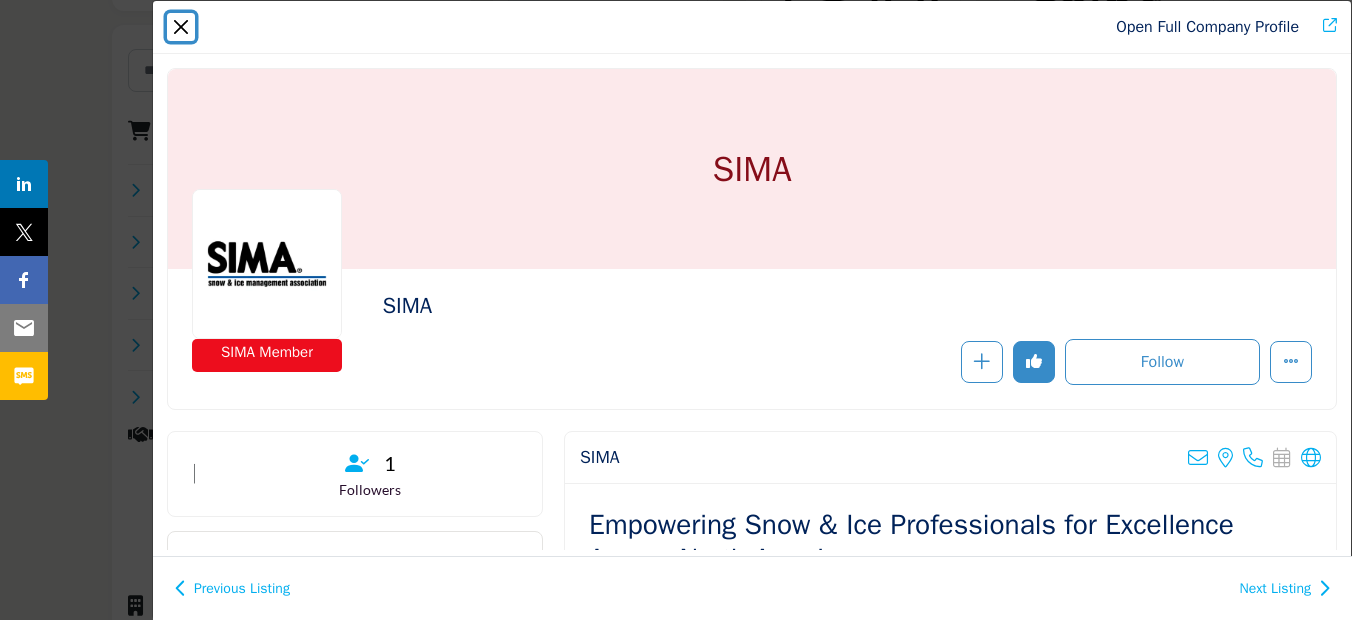 click at bounding box center (181, 27) 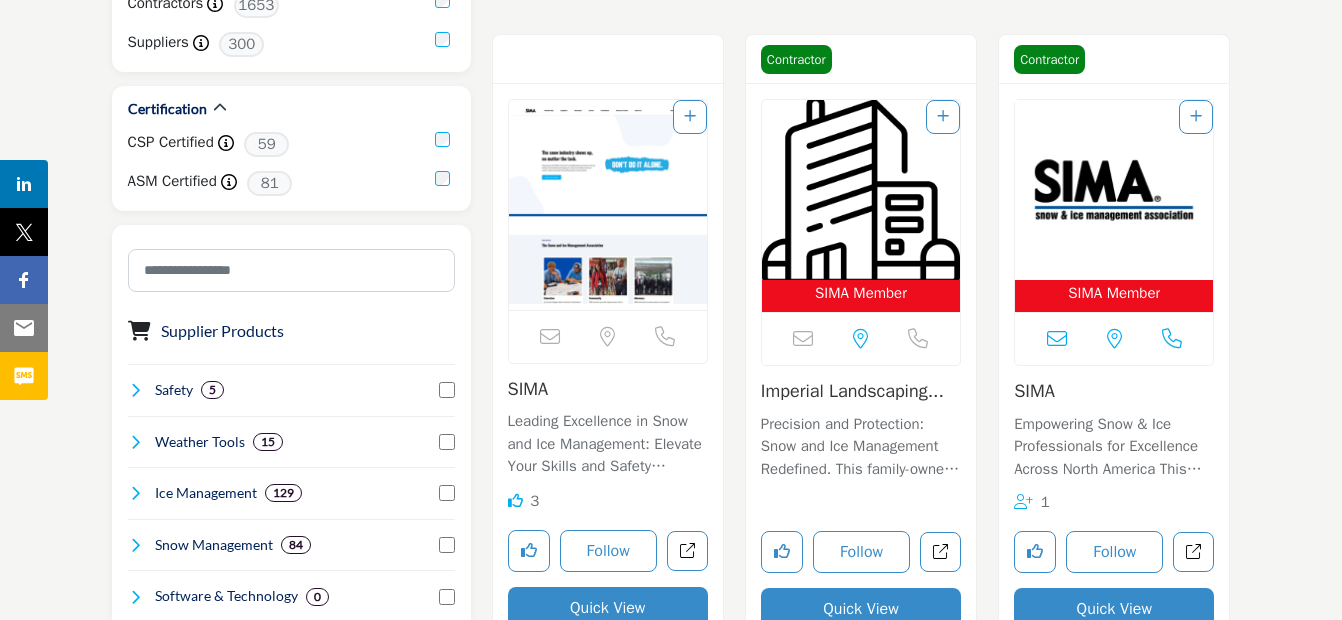 scroll, scrollTop: 400, scrollLeft: 0, axis: vertical 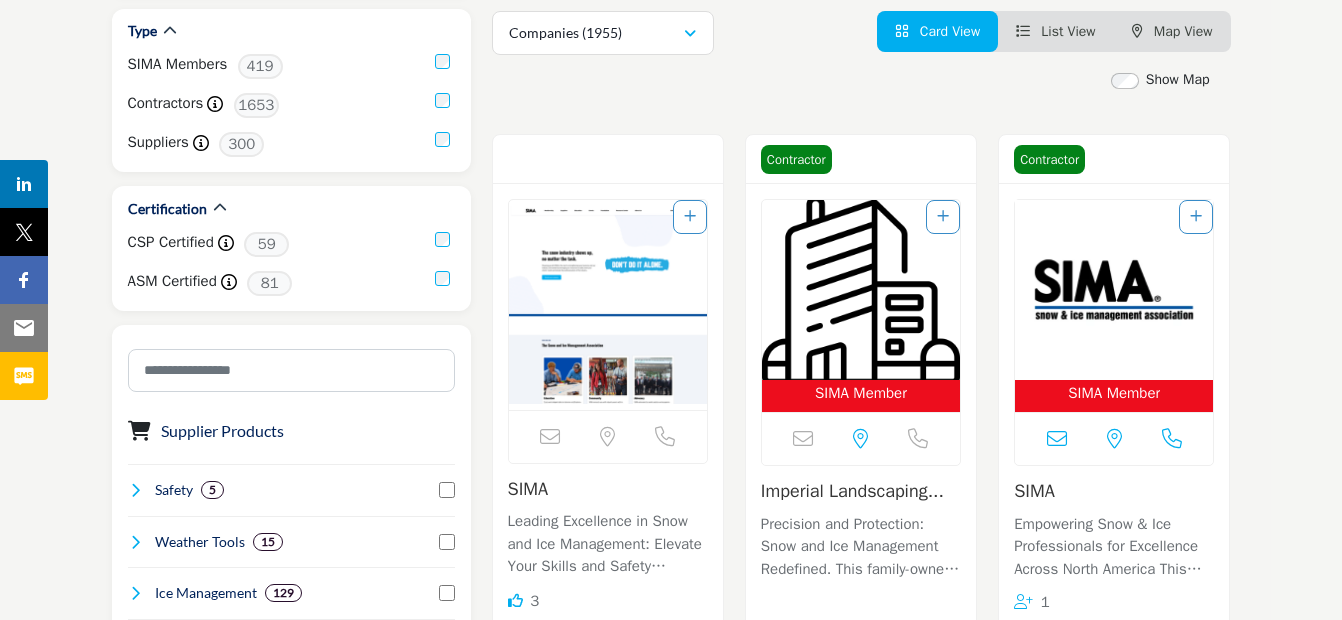 click at bounding box center (1196, 216) 